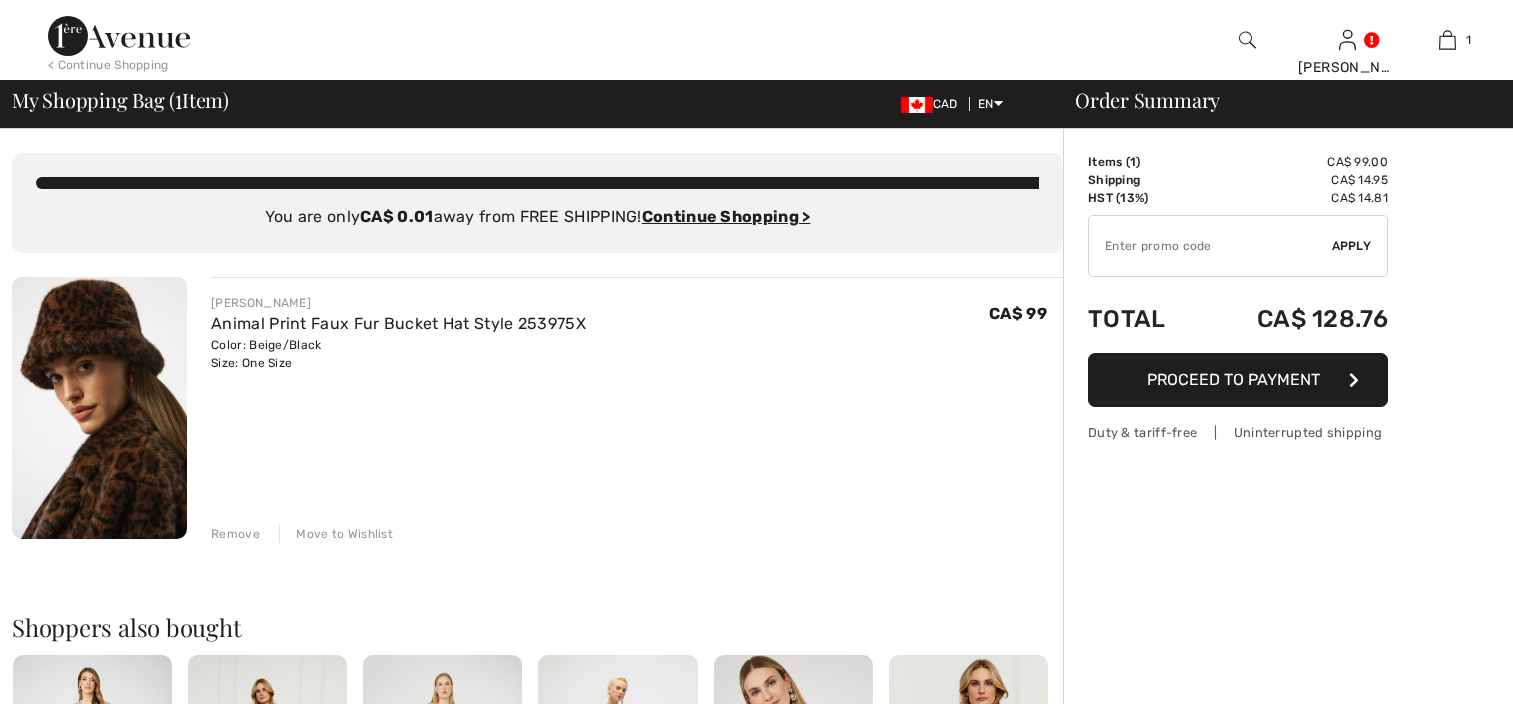 scroll, scrollTop: 0, scrollLeft: 0, axis: both 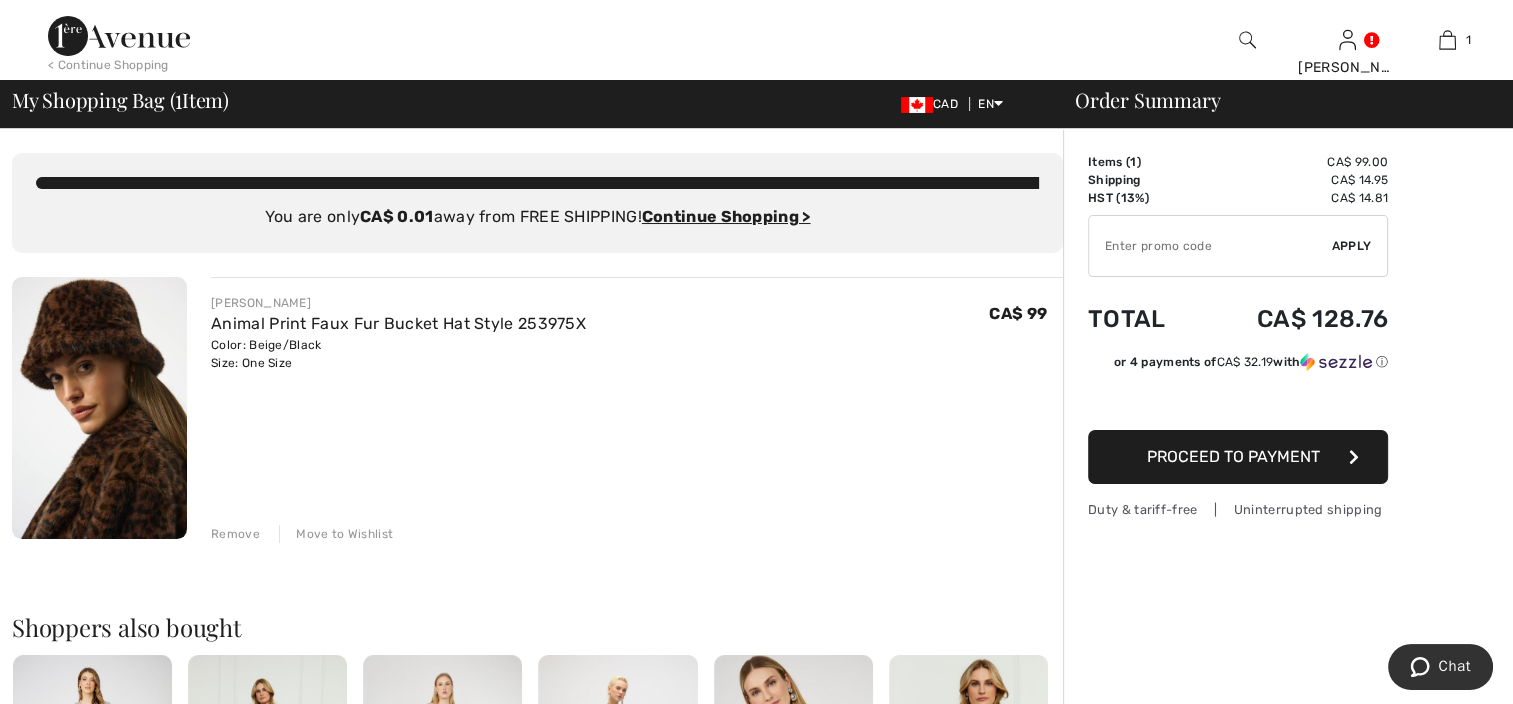 click on "Proceed to Payment" at bounding box center (1233, 456) 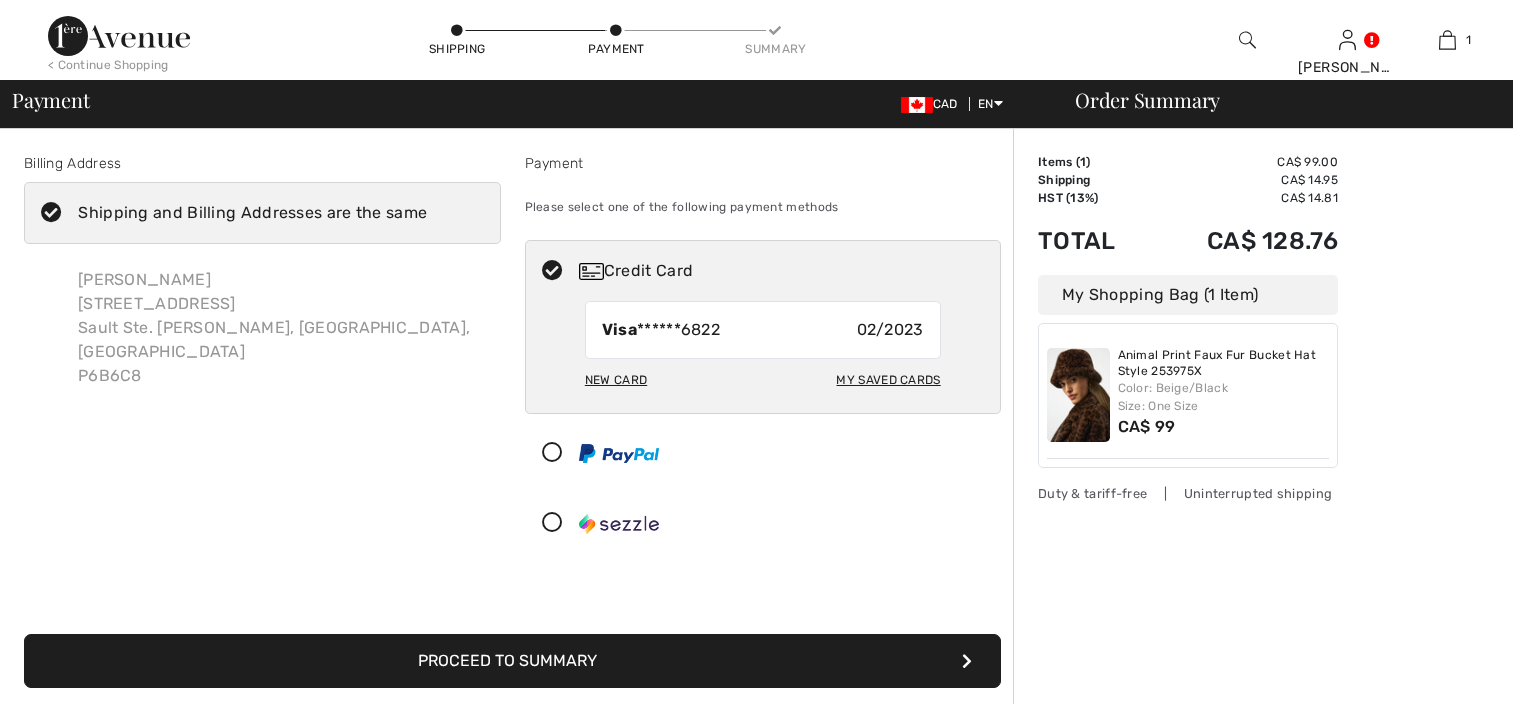 scroll, scrollTop: 0, scrollLeft: 0, axis: both 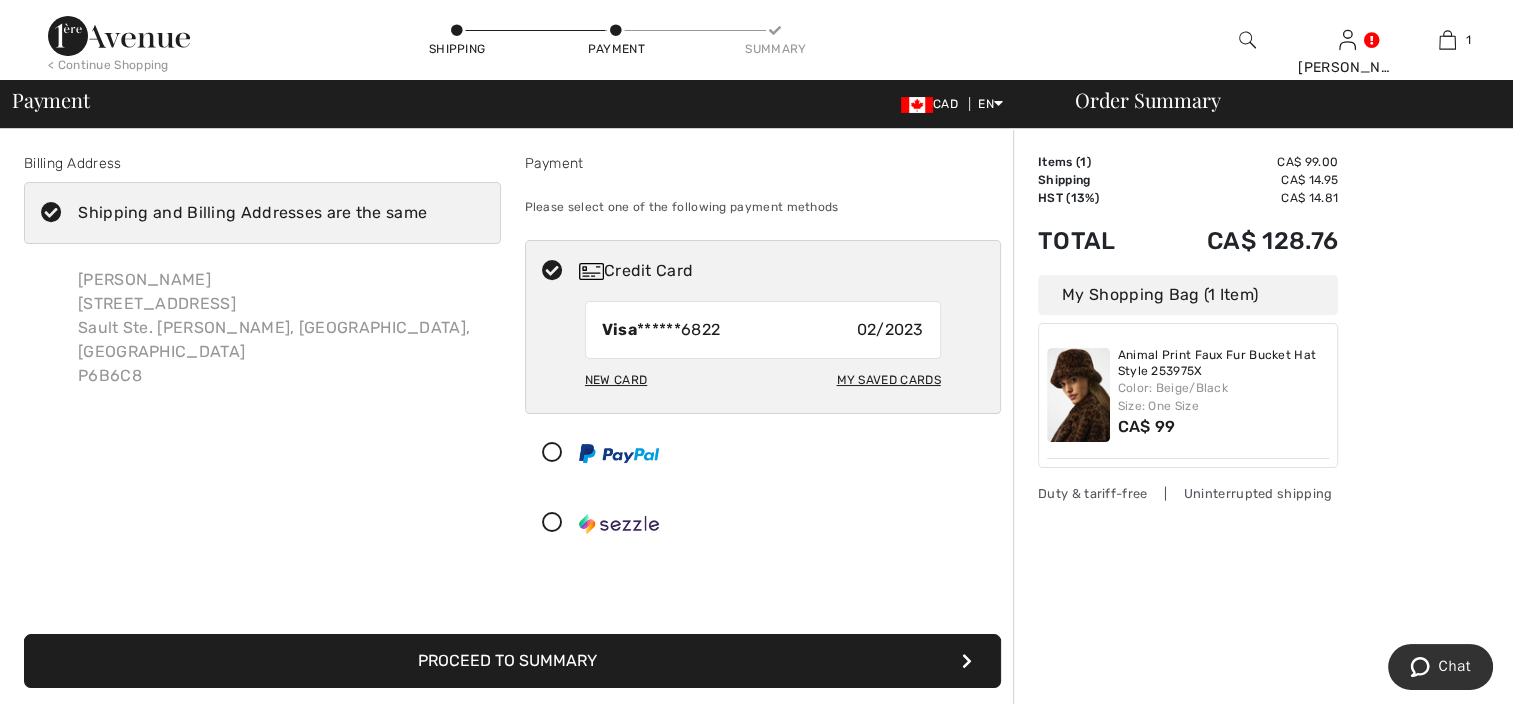 click on "New Card" at bounding box center [616, 380] 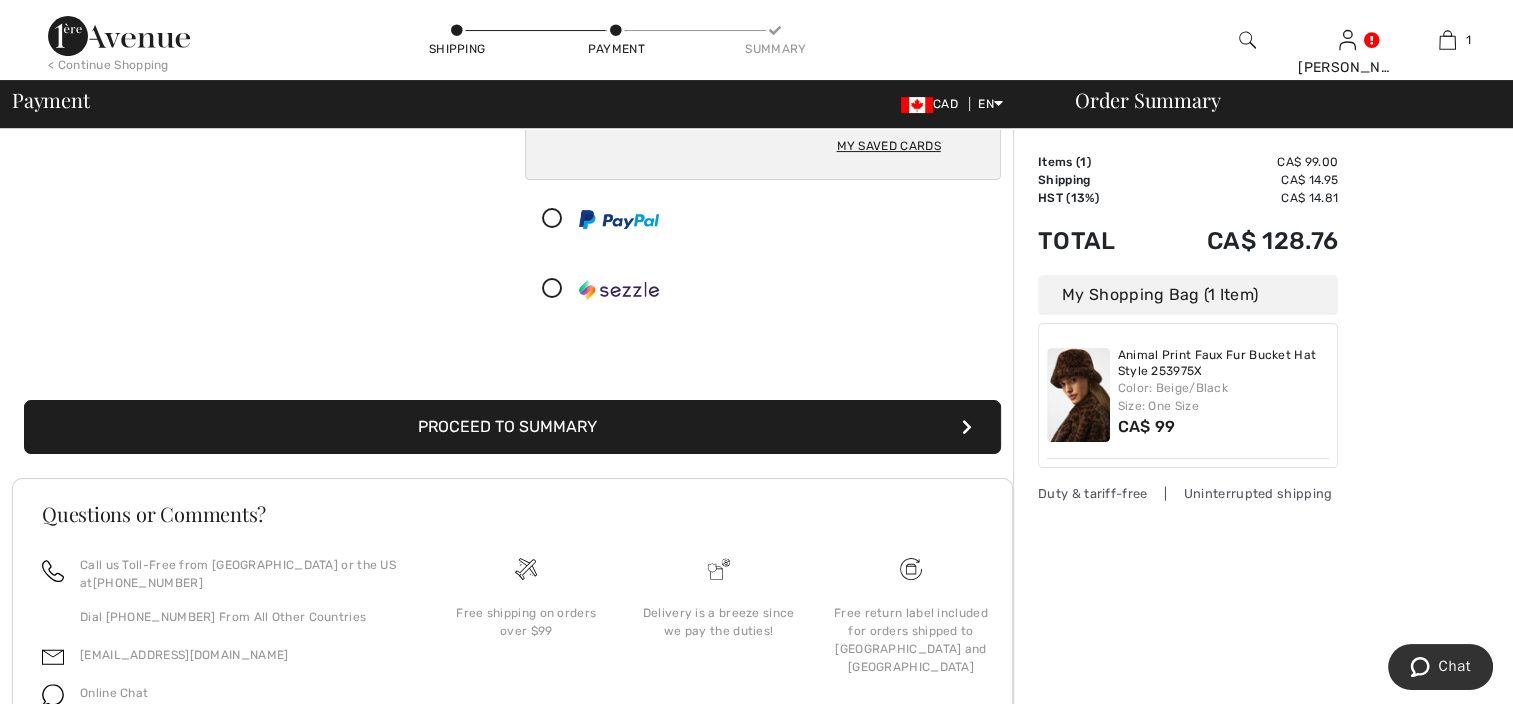 scroll, scrollTop: 400, scrollLeft: 0, axis: vertical 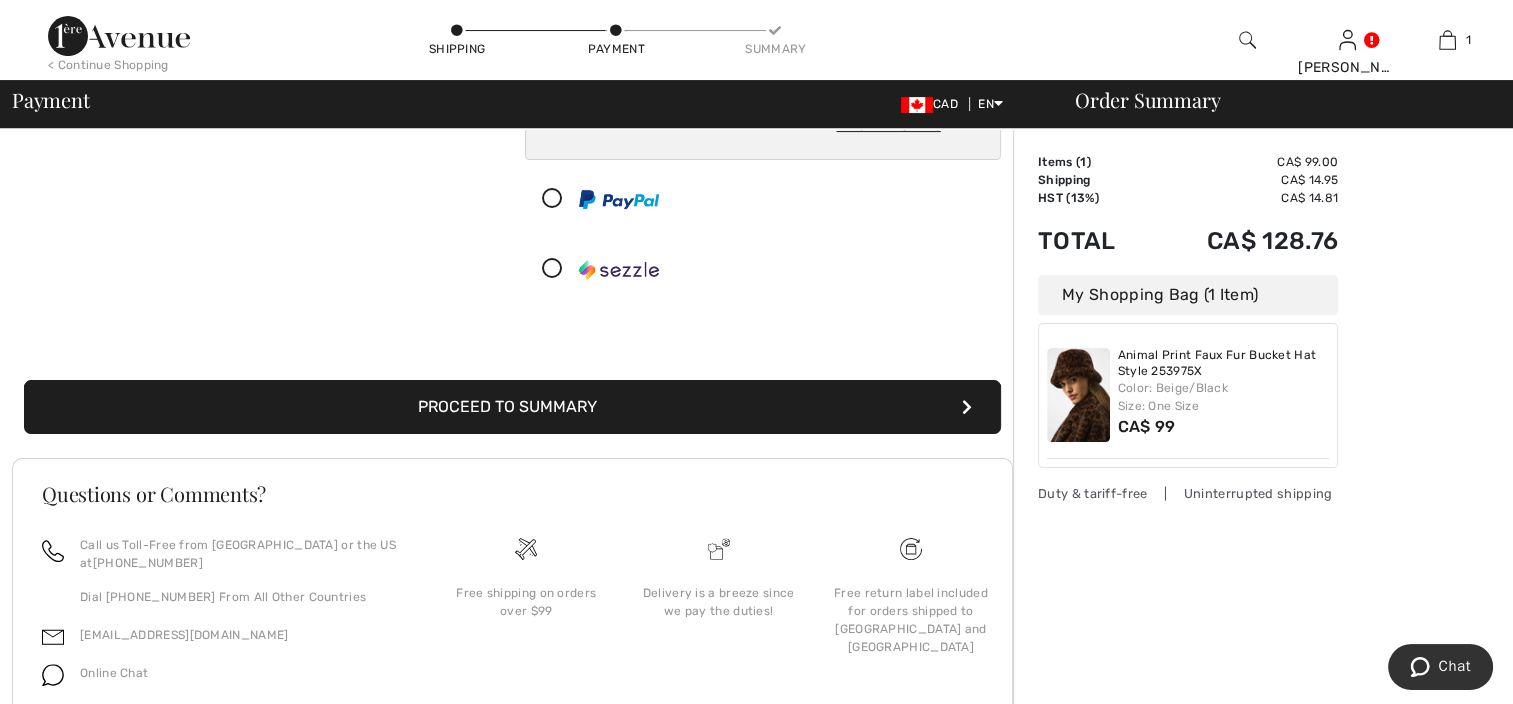 click on "Proceed to Summary" at bounding box center [512, 407] 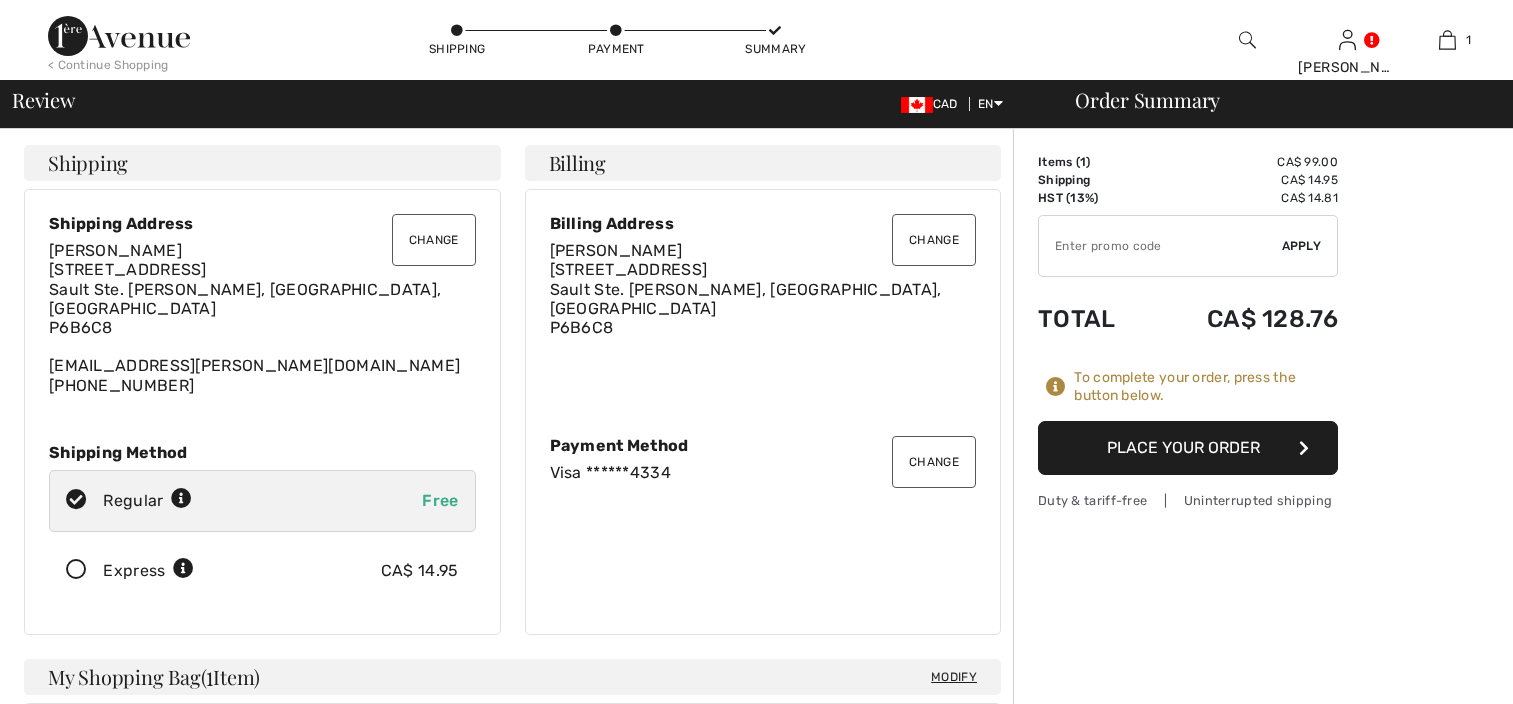 scroll, scrollTop: 0, scrollLeft: 0, axis: both 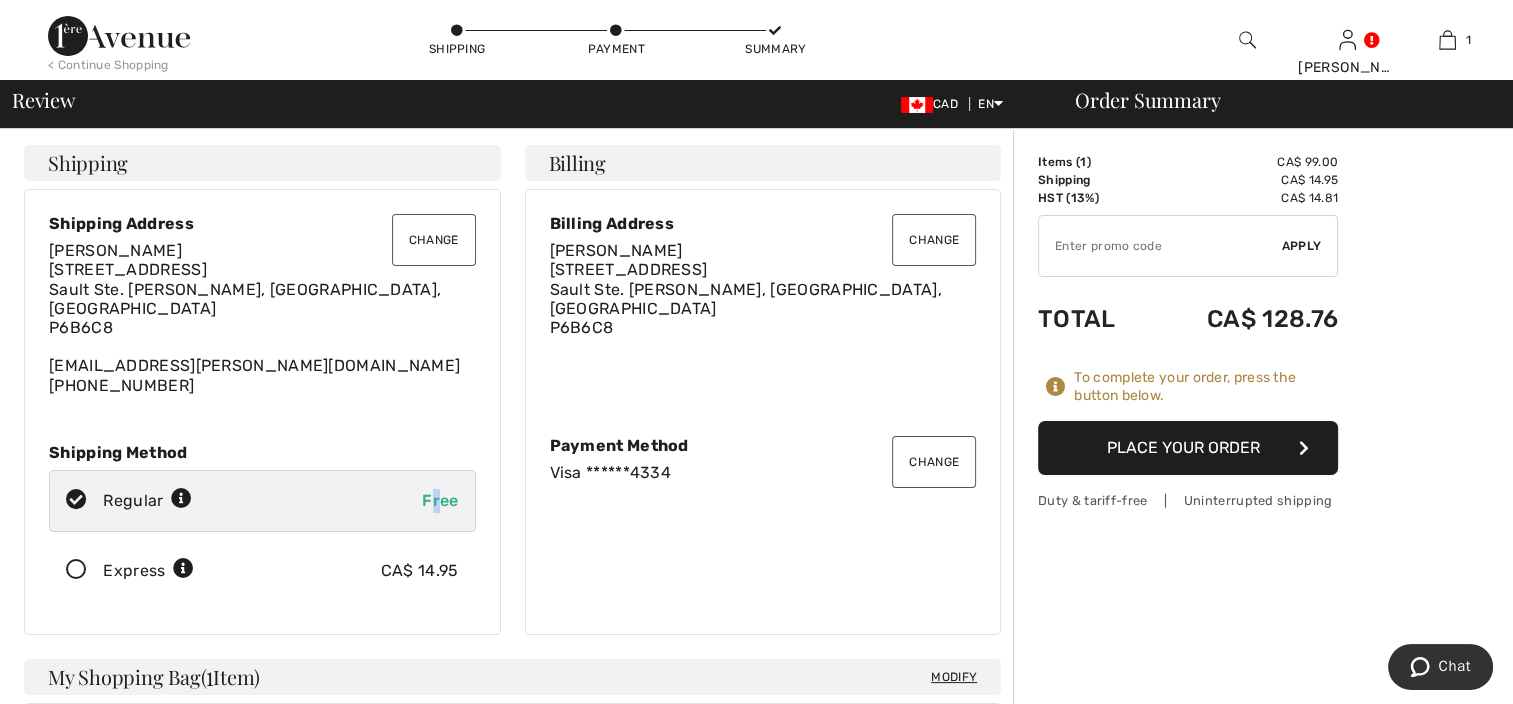 click on "Free" at bounding box center [440, 500] 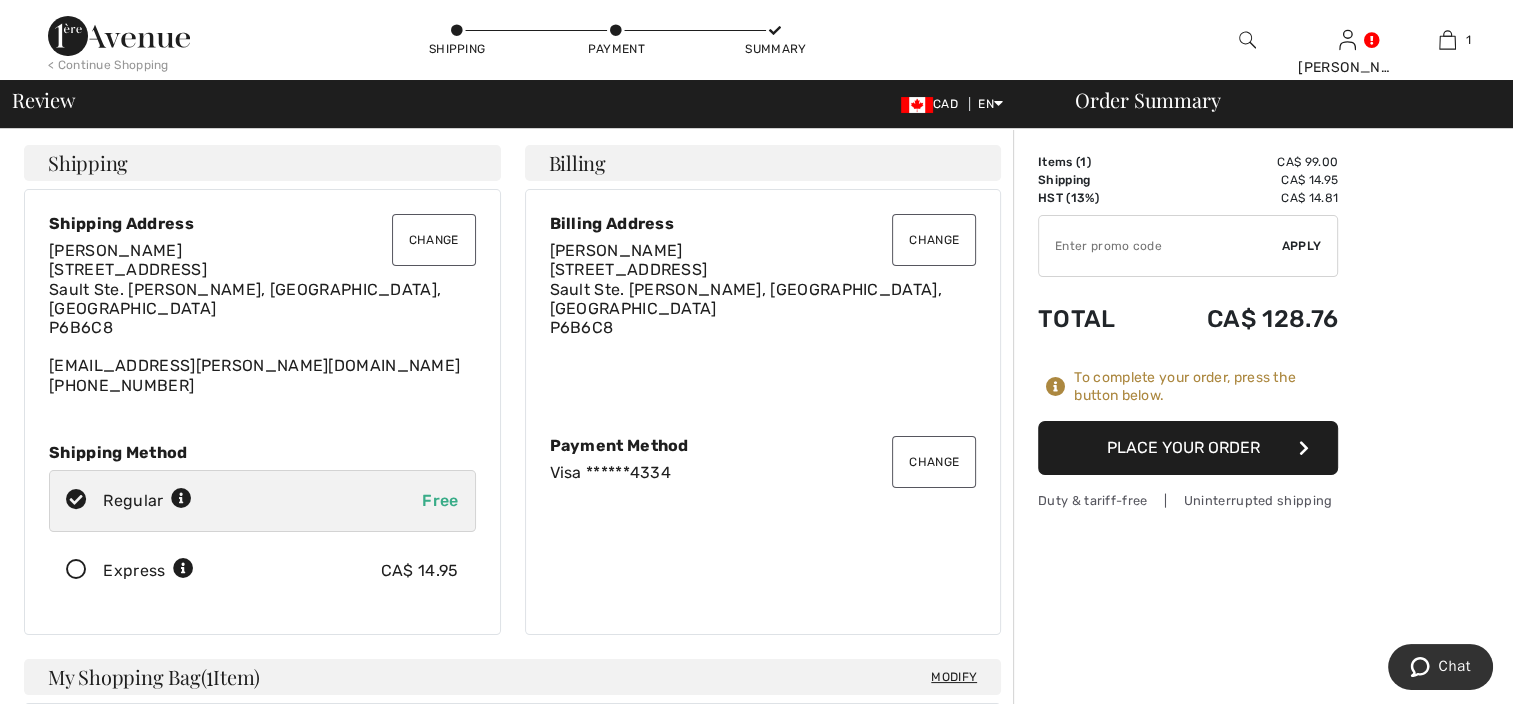 click on "Regular" at bounding box center (147, 501) 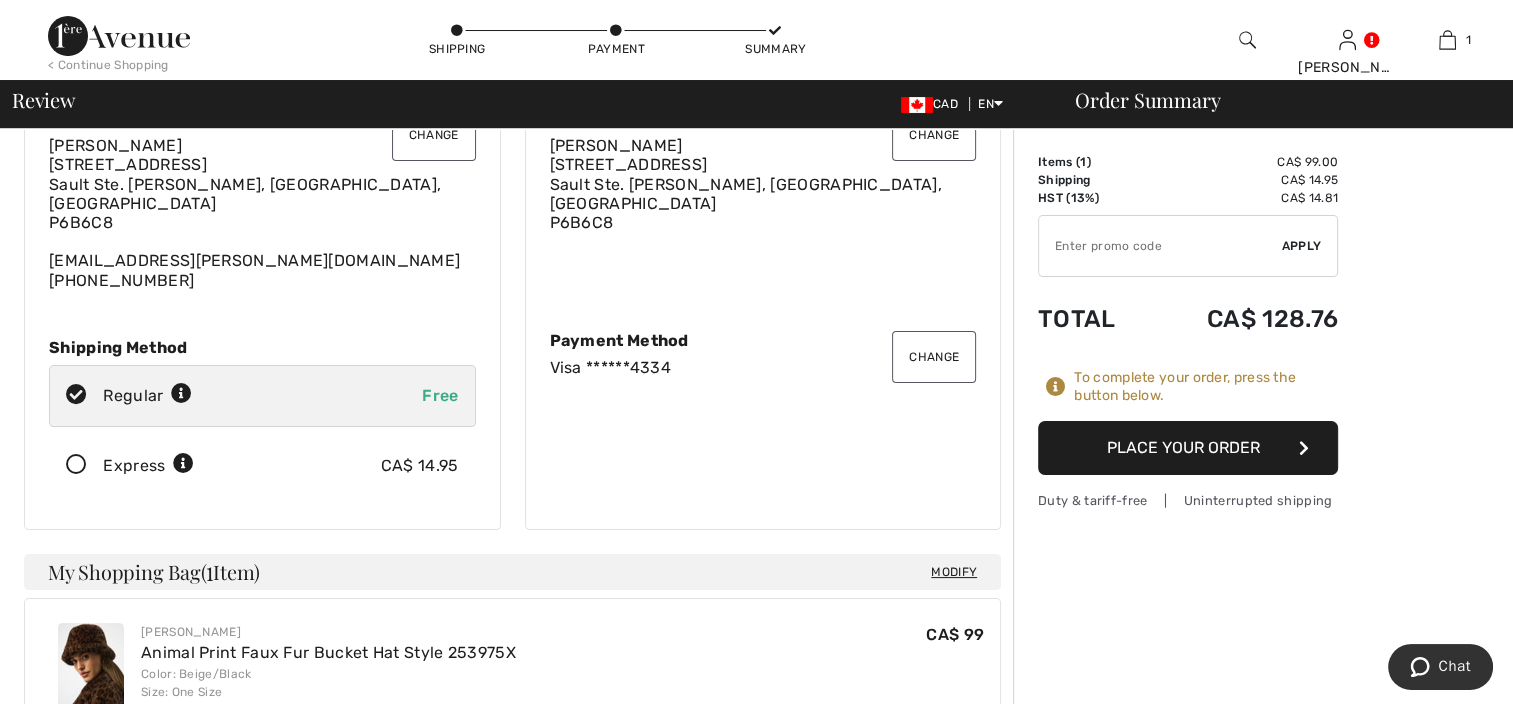 scroll, scrollTop: 0, scrollLeft: 0, axis: both 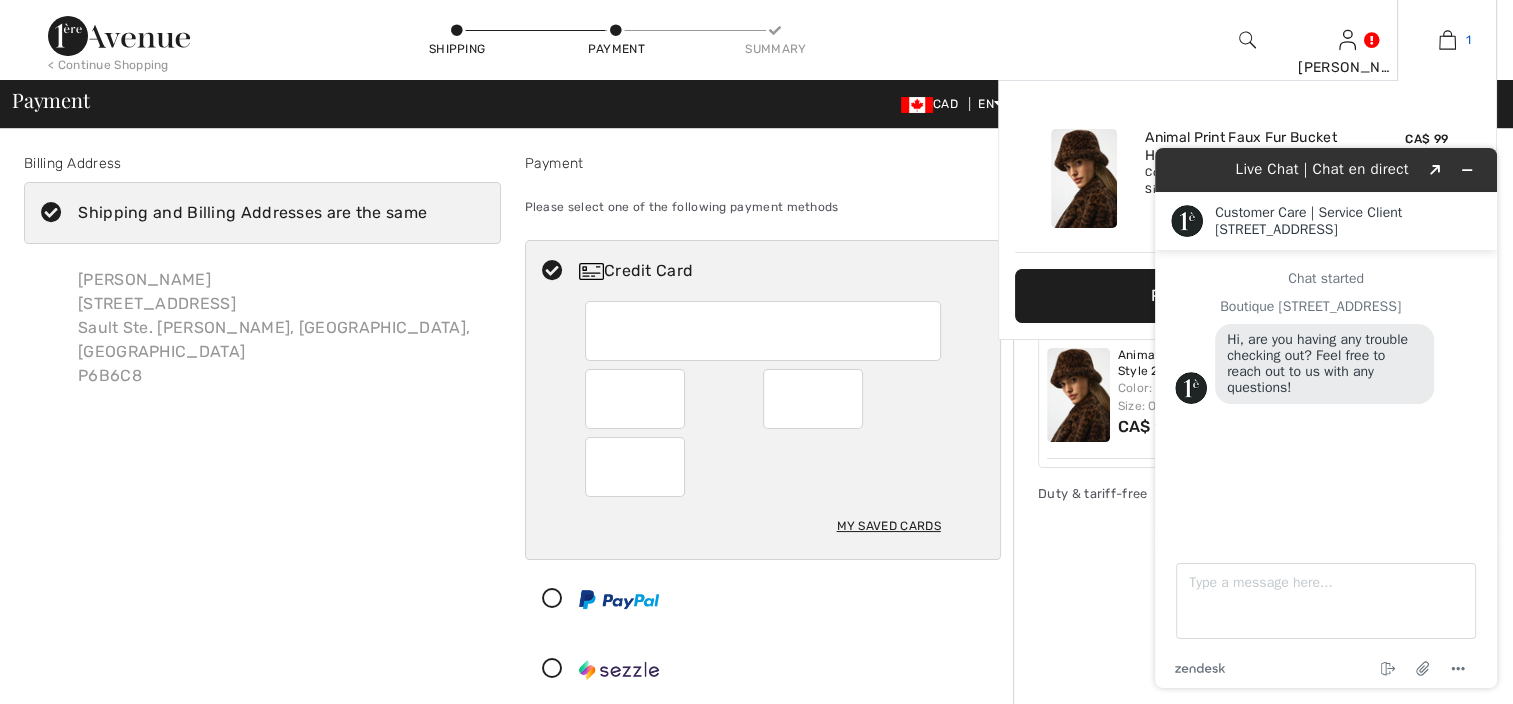 click at bounding box center [1447, 40] 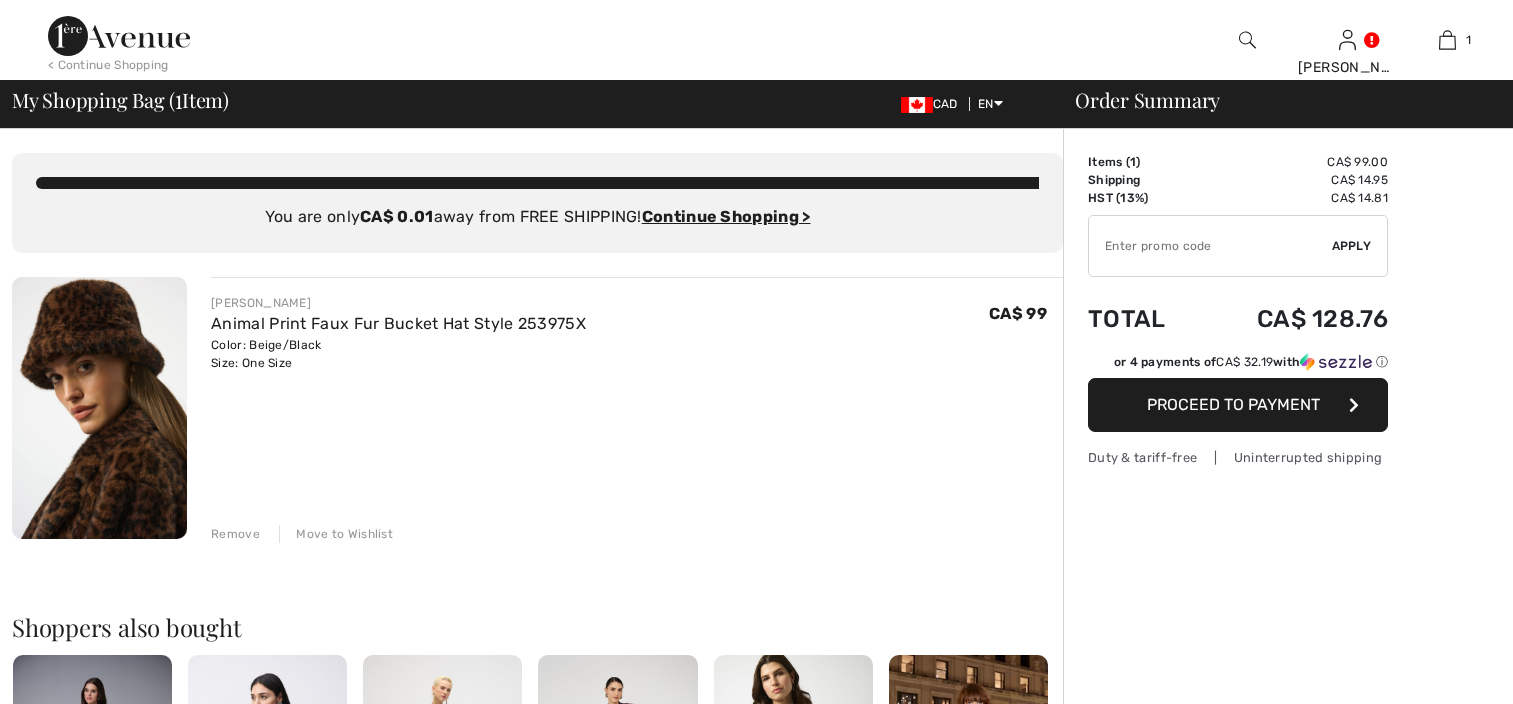 scroll, scrollTop: 0, scrollLeft: 0, axis: both 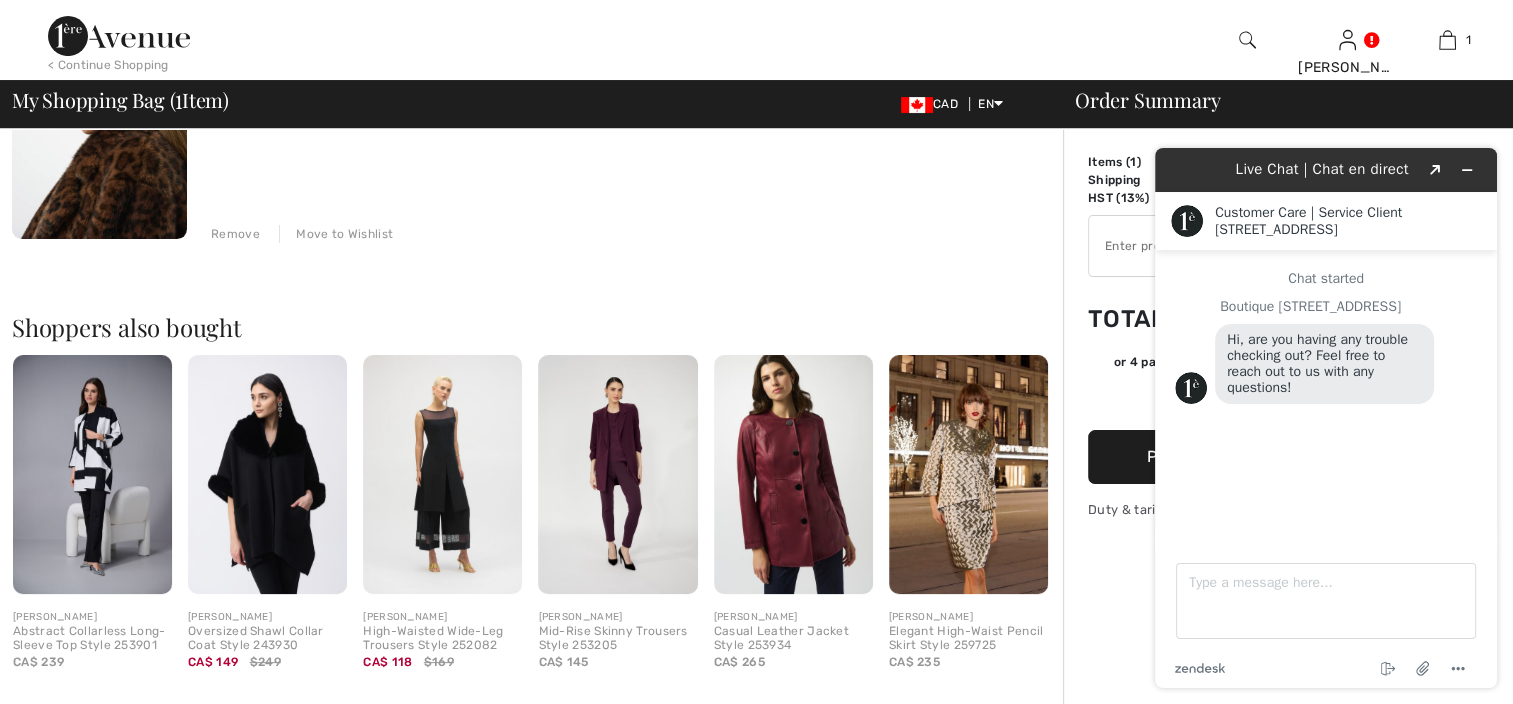 click on "Remove" at bounding box center (235, 234) 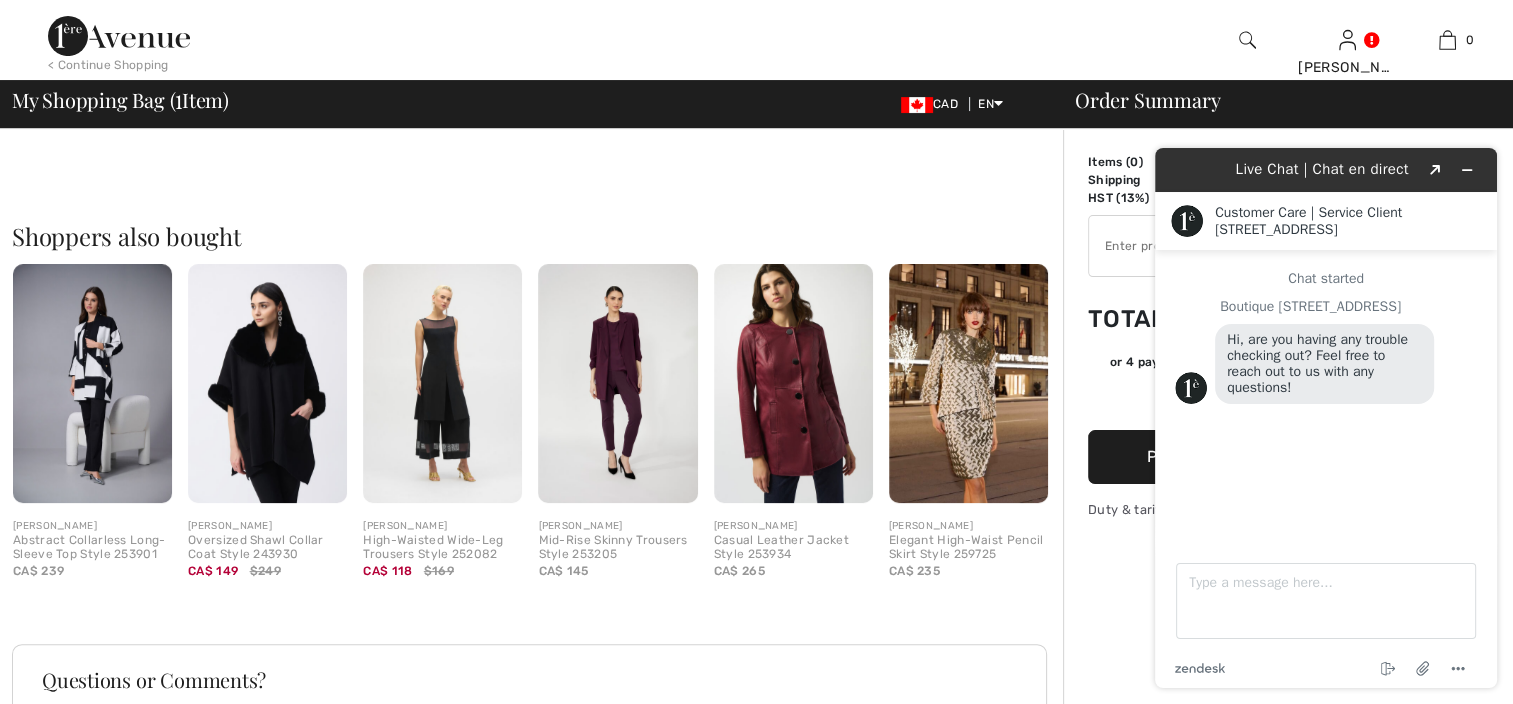 scroll, scrollTop: 155, scrollLeft: 0, axis: vertical 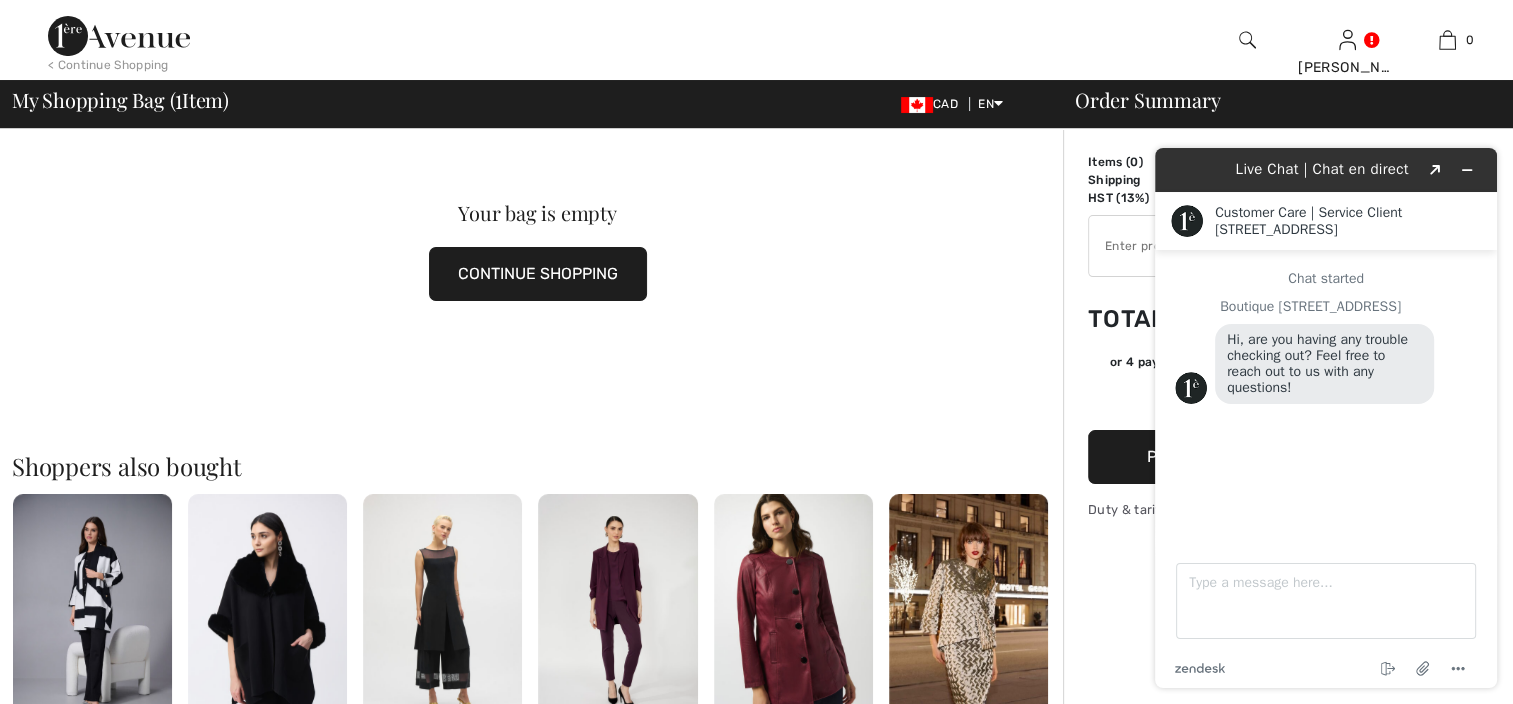 click on "CONTINUE SHOPPING" at bounding box center (538, 274) 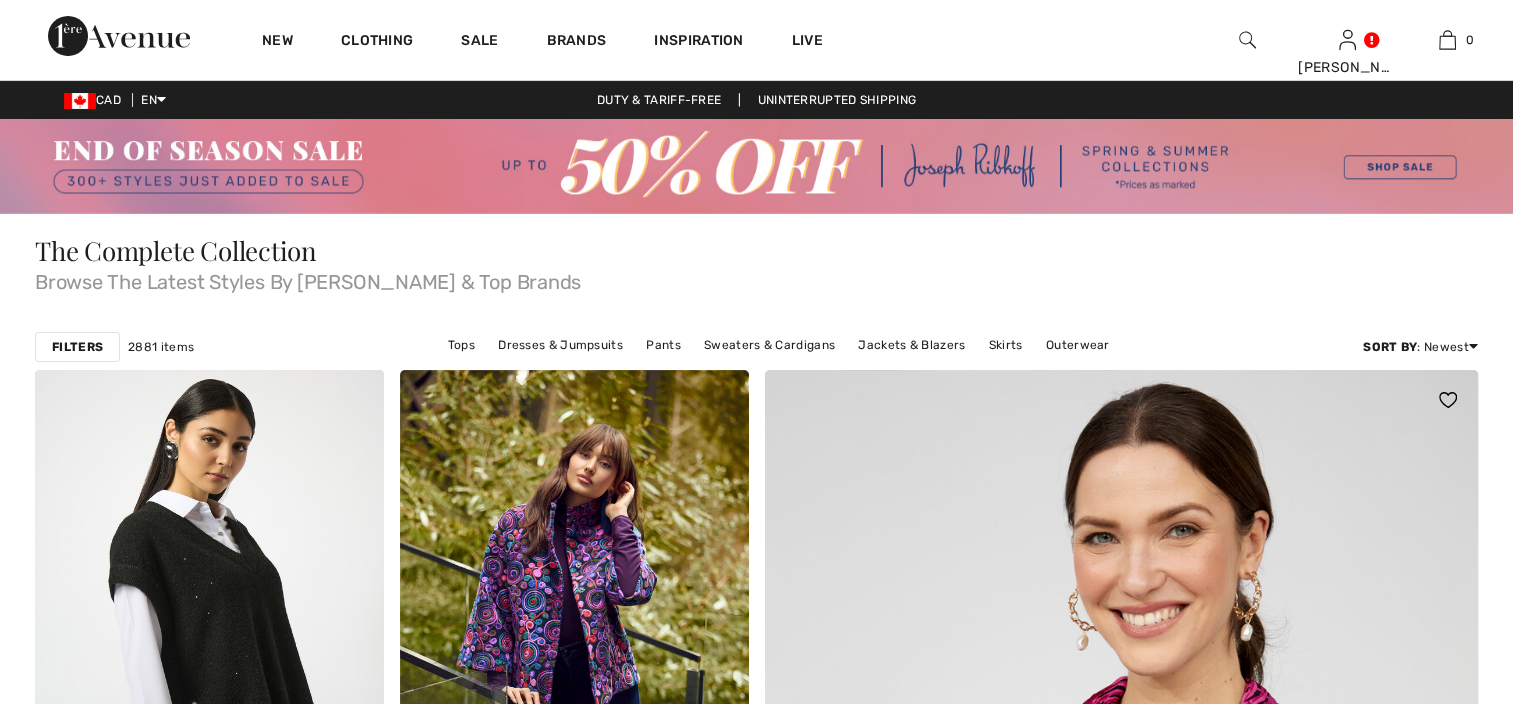 scroll, scrollTop: 300, scrollLeft: 0, axis: vertical 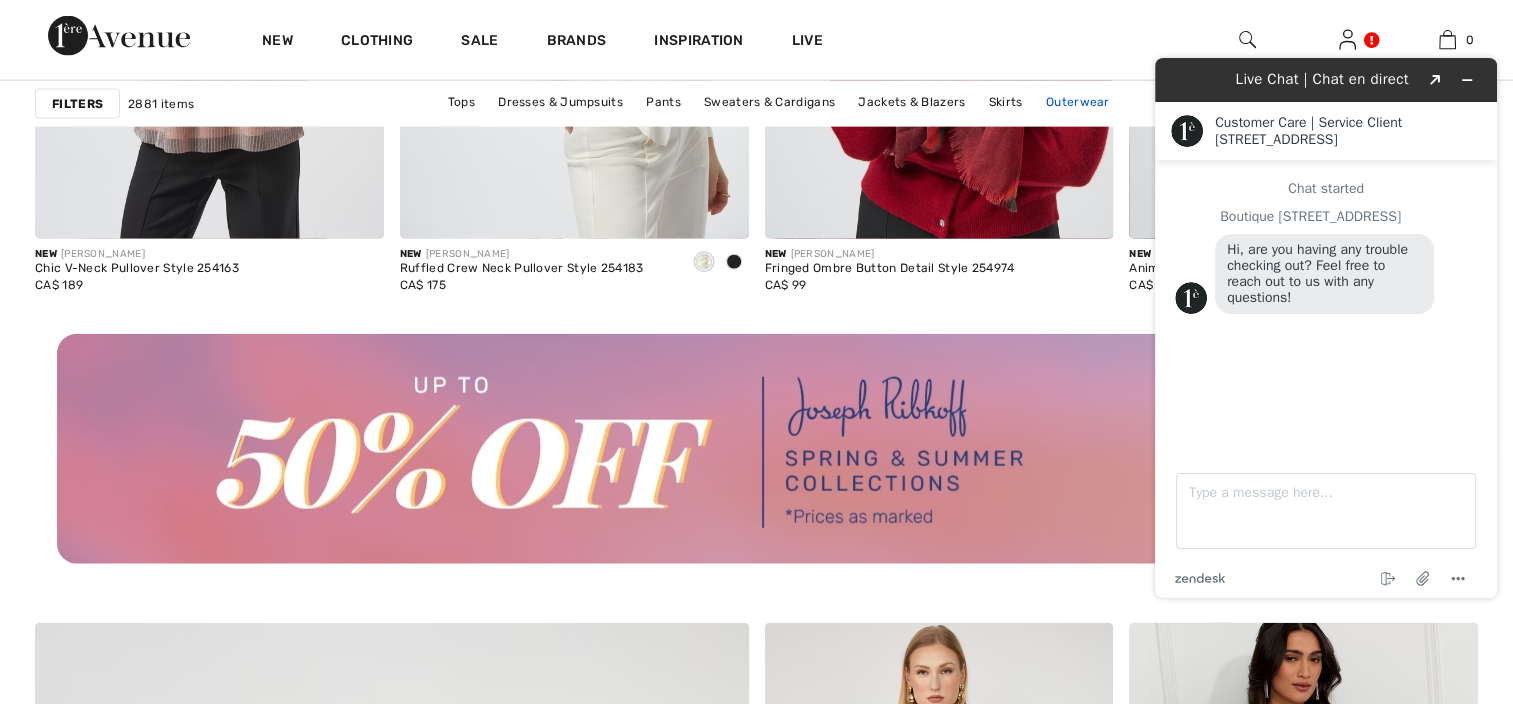 click on "Outerwear" at bounding box center (1078, 101) 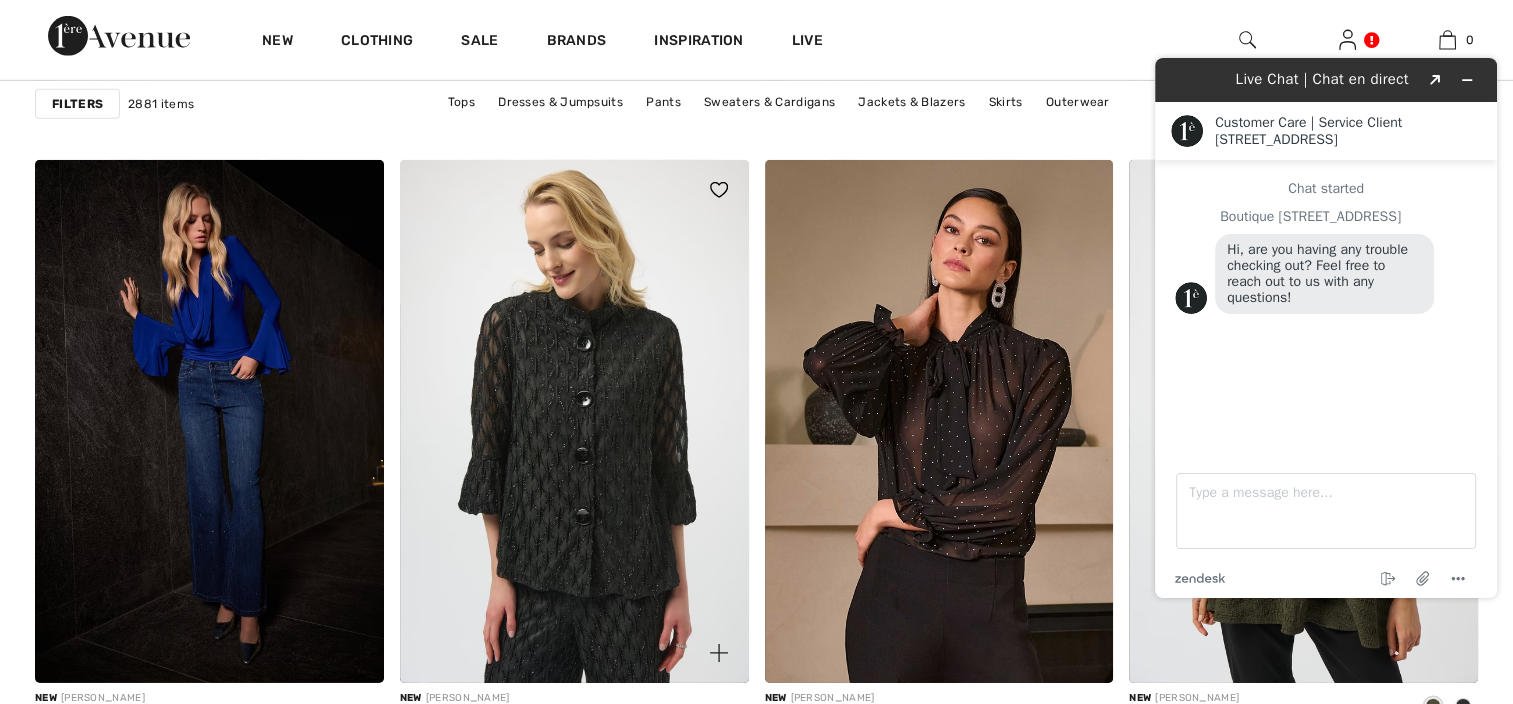 scroll, scrollTop: 6420, scrollLeft: 0, axis: vertical 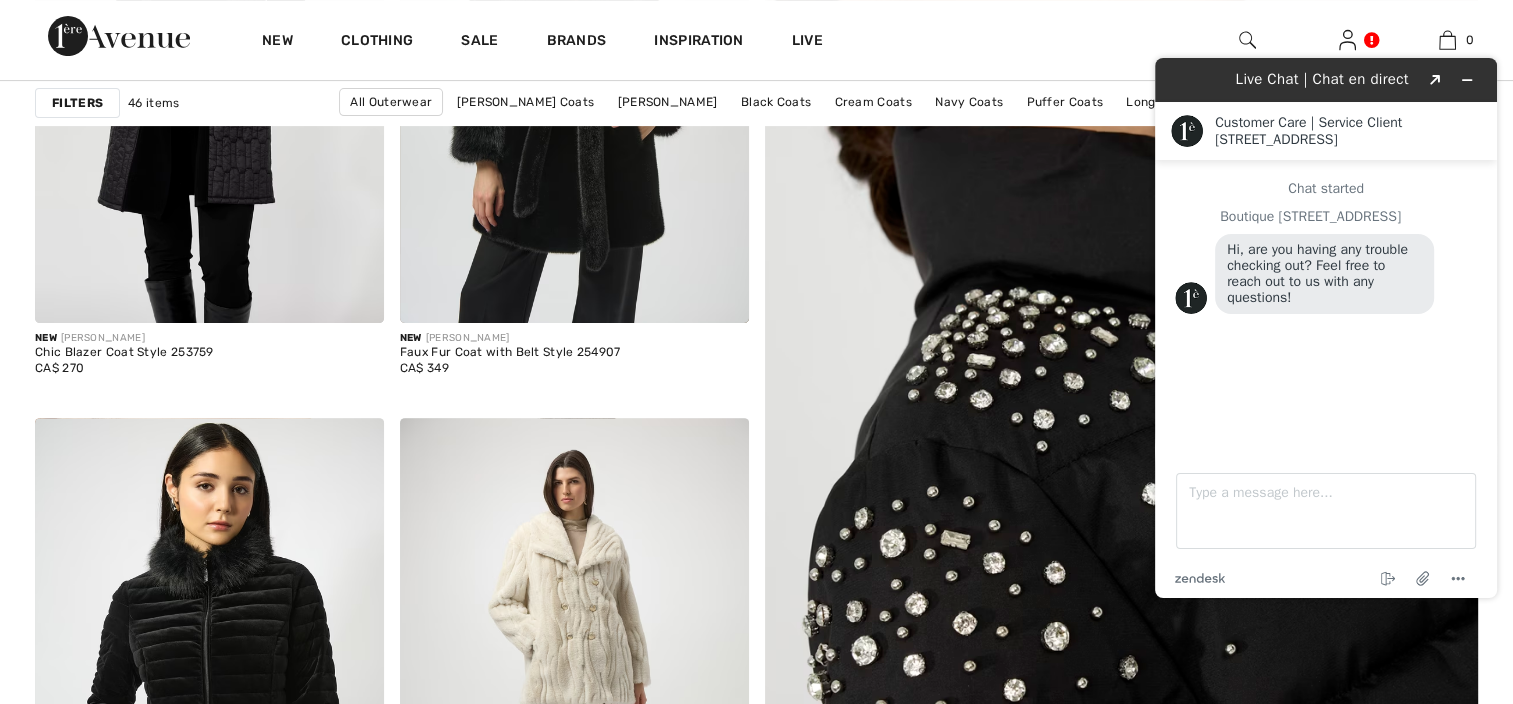 click at bounding box center (1121, 442) 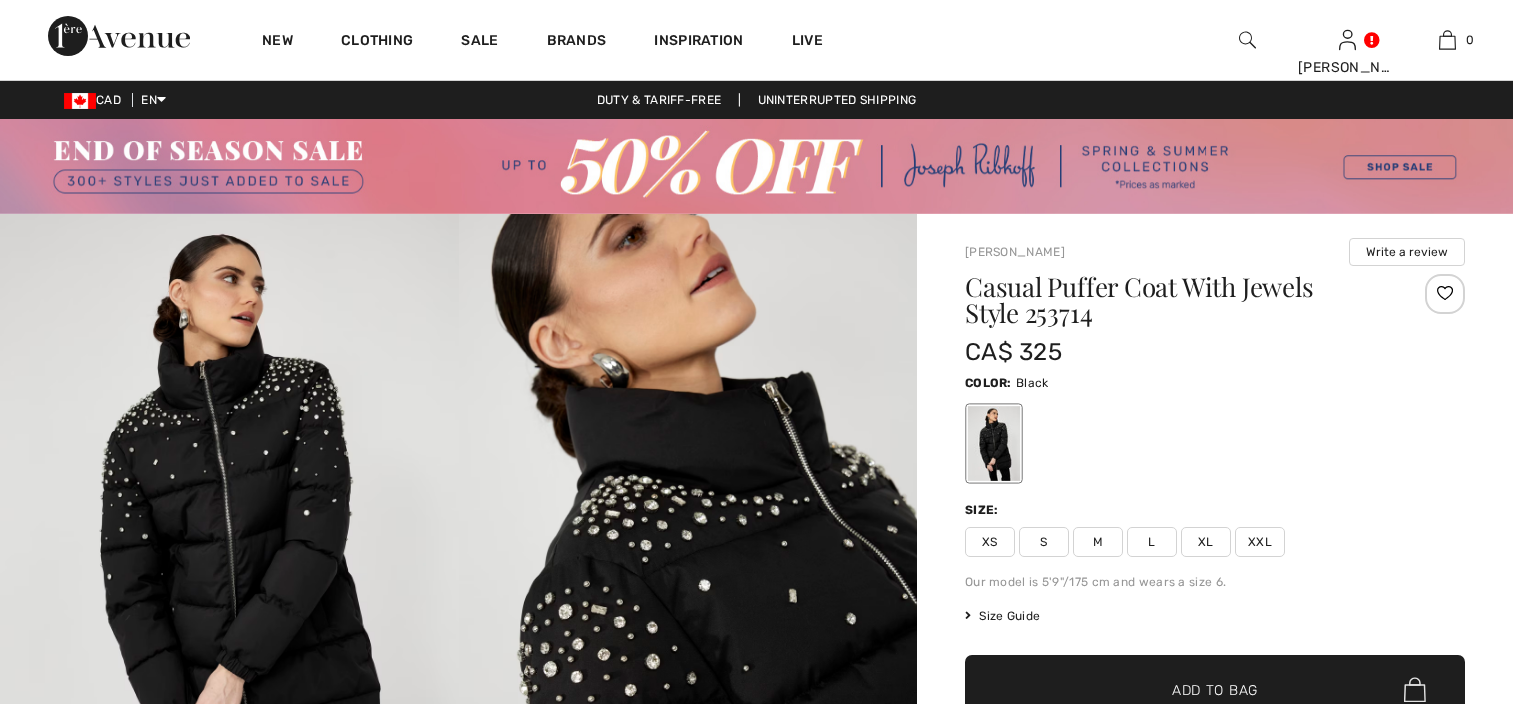 scroll, scrollTop: 0, scrollLeft: 0, axis: both 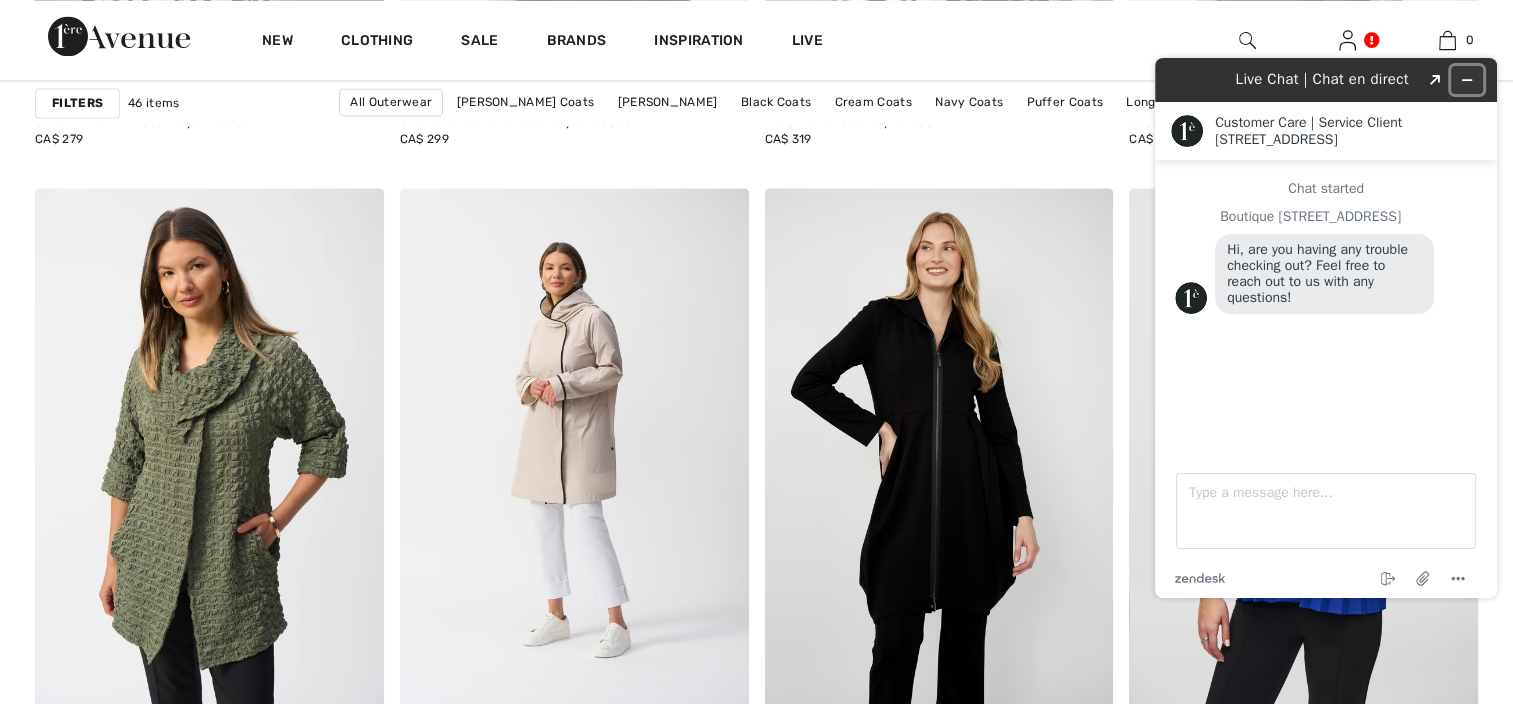 click 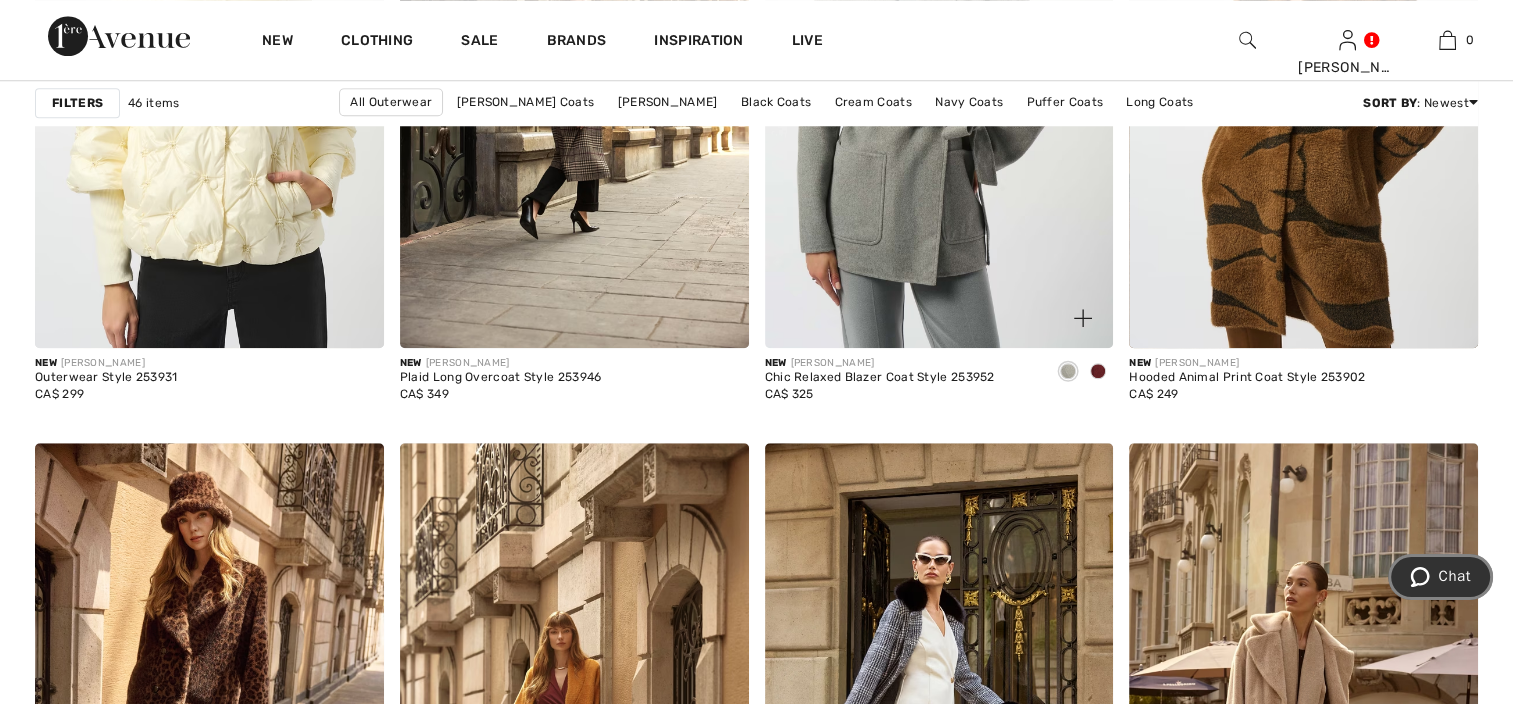 scroll, scrollTop: 2040, scrollLeft: 0, axis: vertical 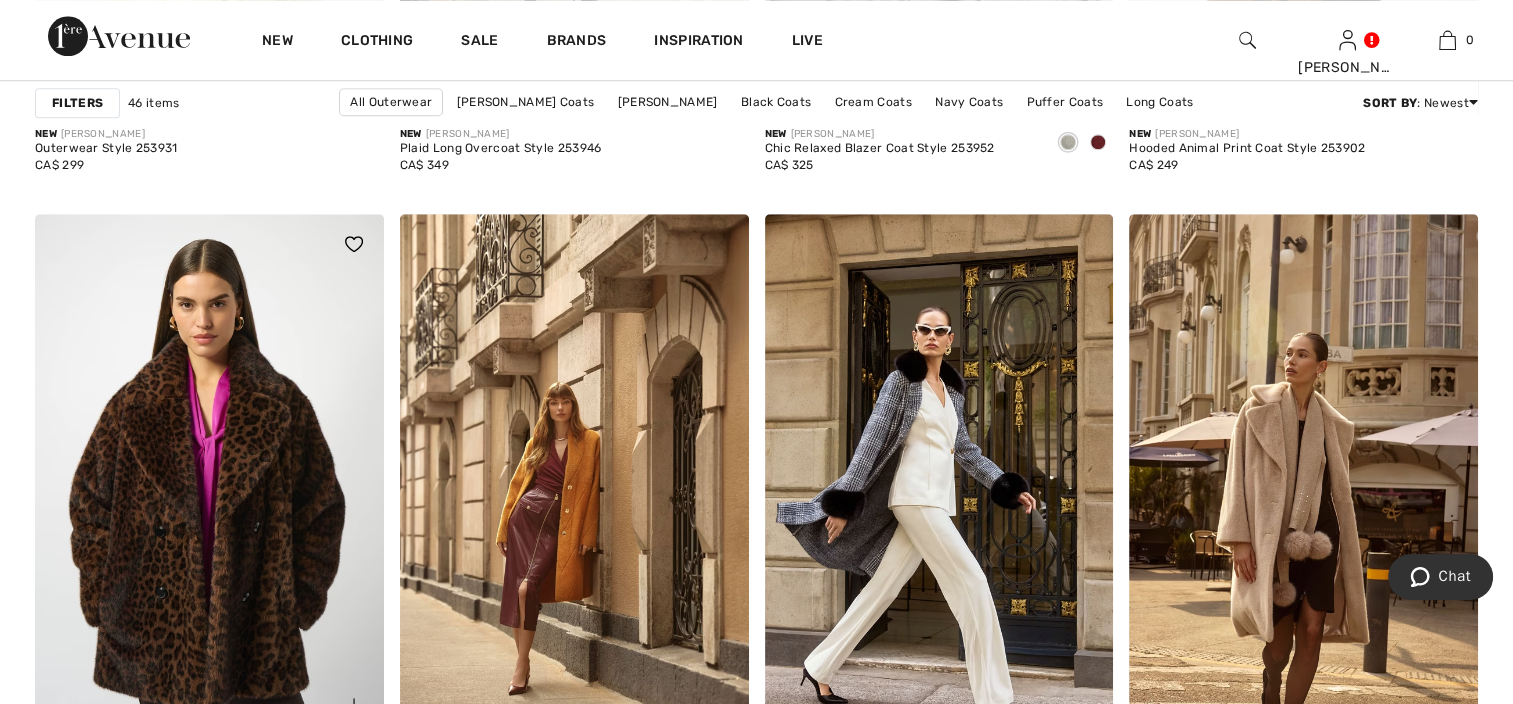 click at bounding box center (209, 475) 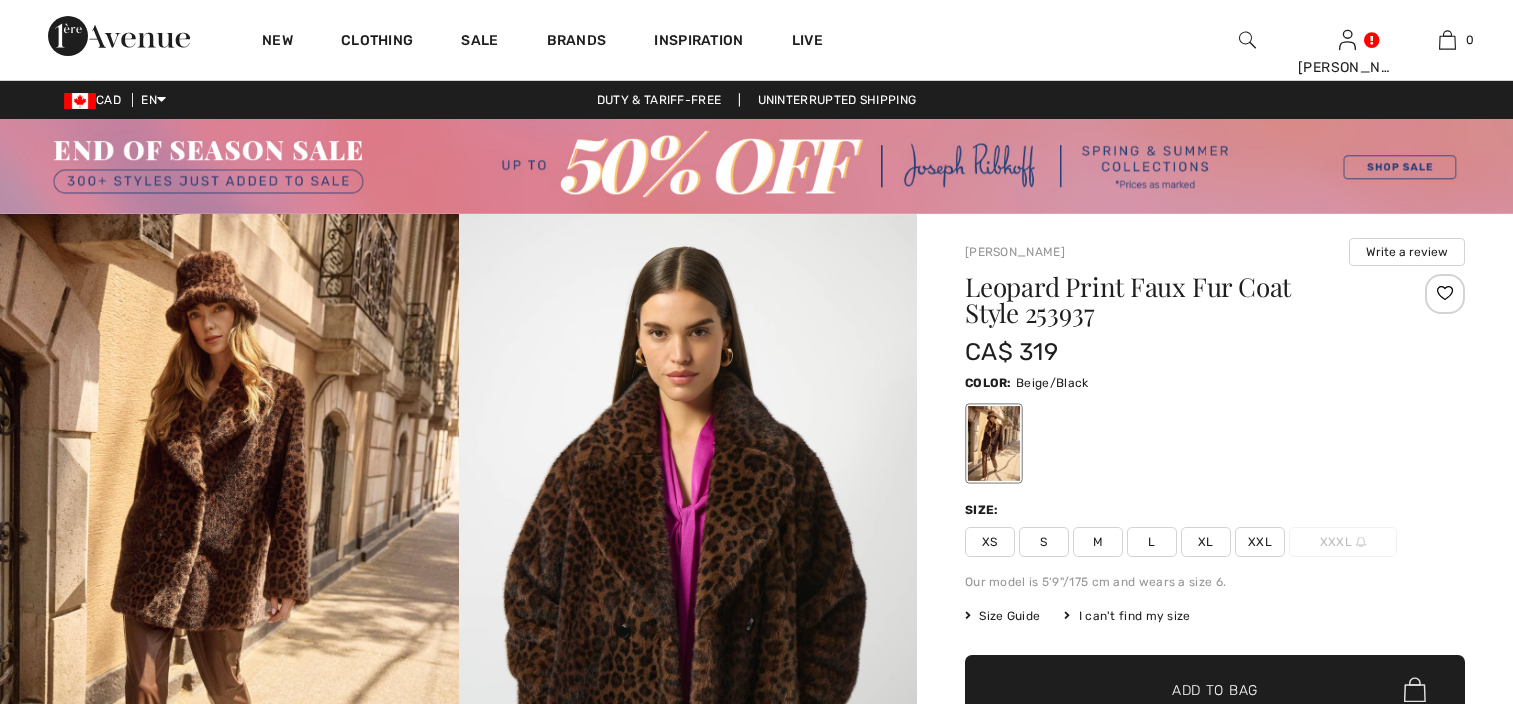 scroll, scrollTop: 0, scrollLeft: 0, axis: both 